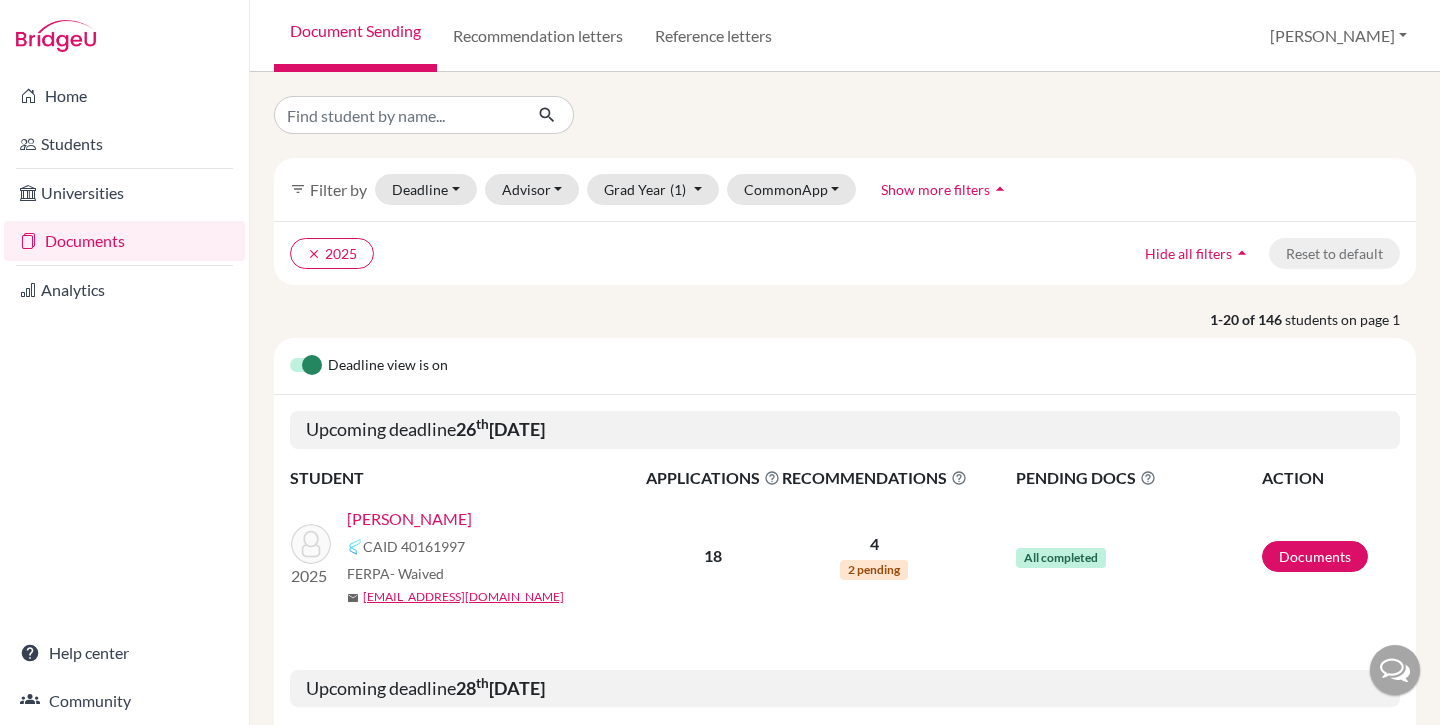 scroll, scrollTop: 0, scrollLeft: 0, axis: both 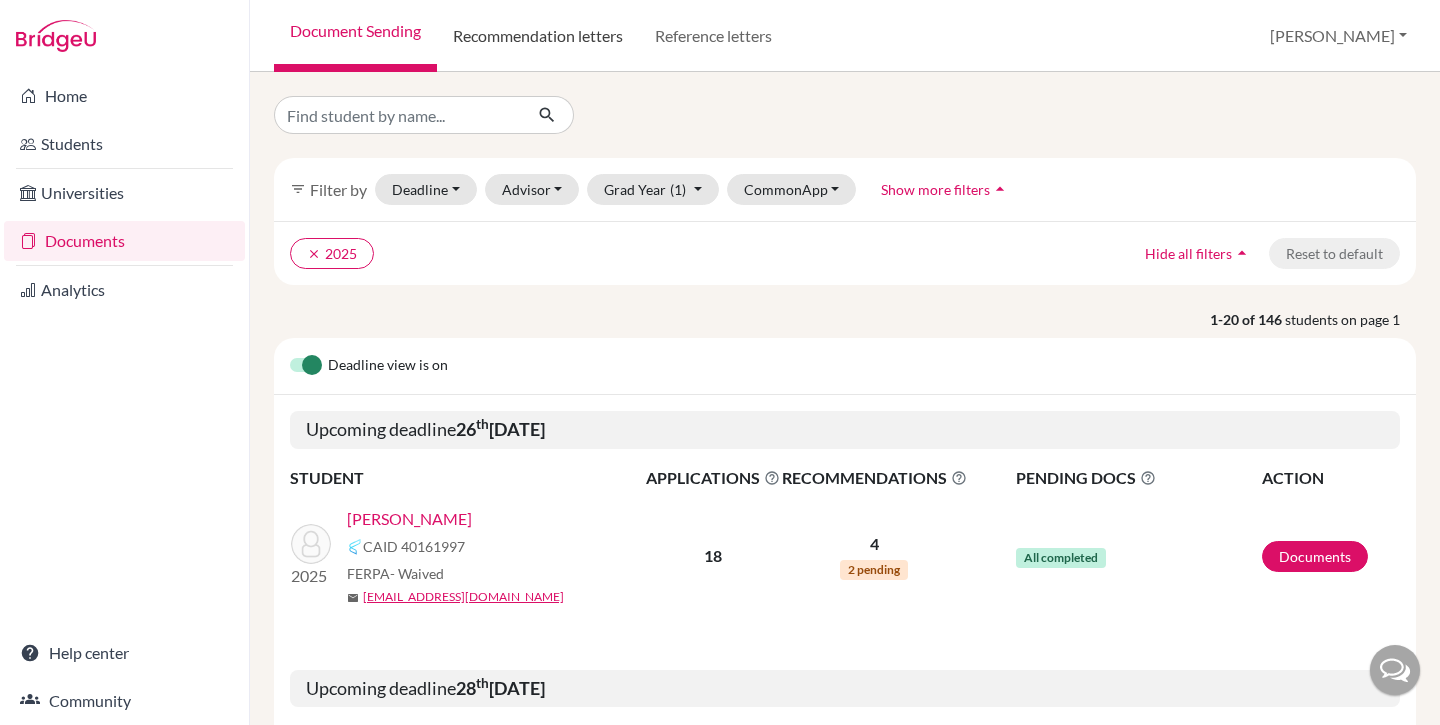 click on "Recommendation letters" at bounding box center (538, 36) 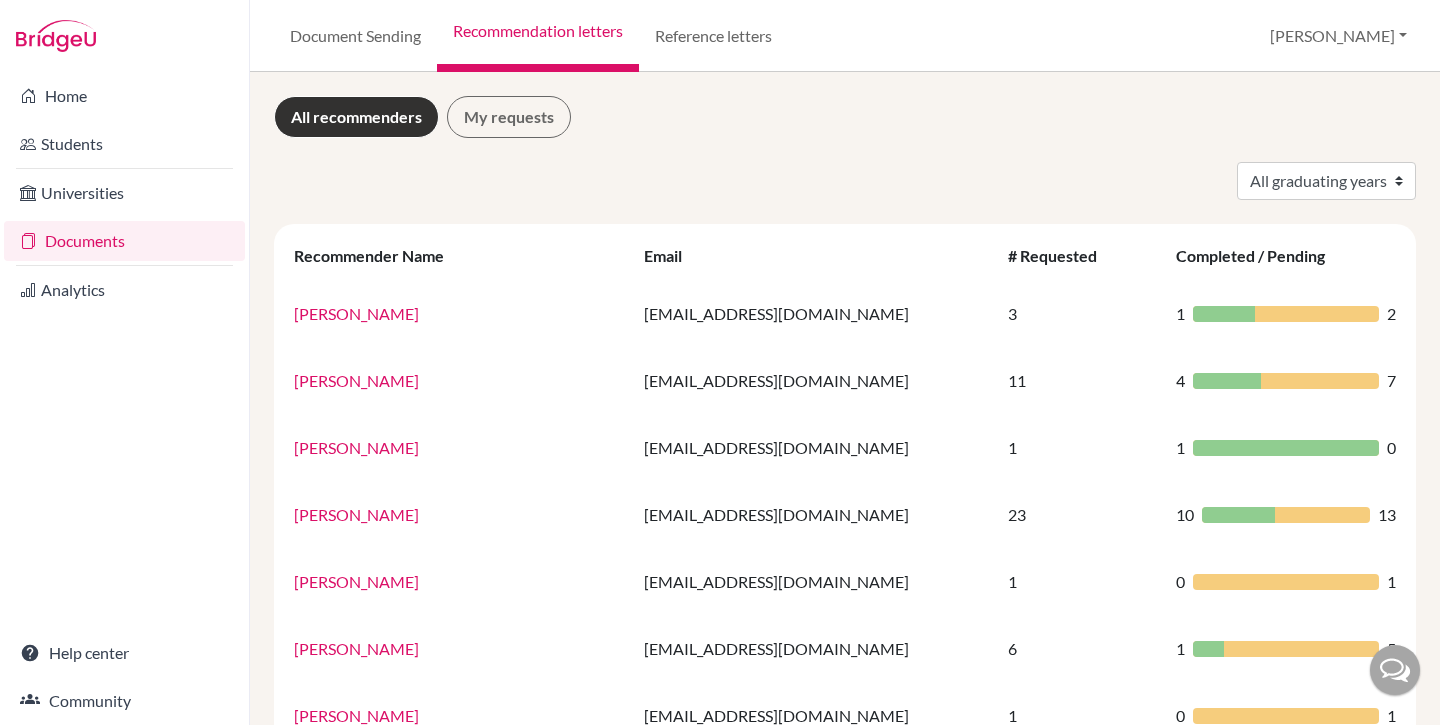 scroll, scrollTop: 0, scrollLeft: 0, axis: both 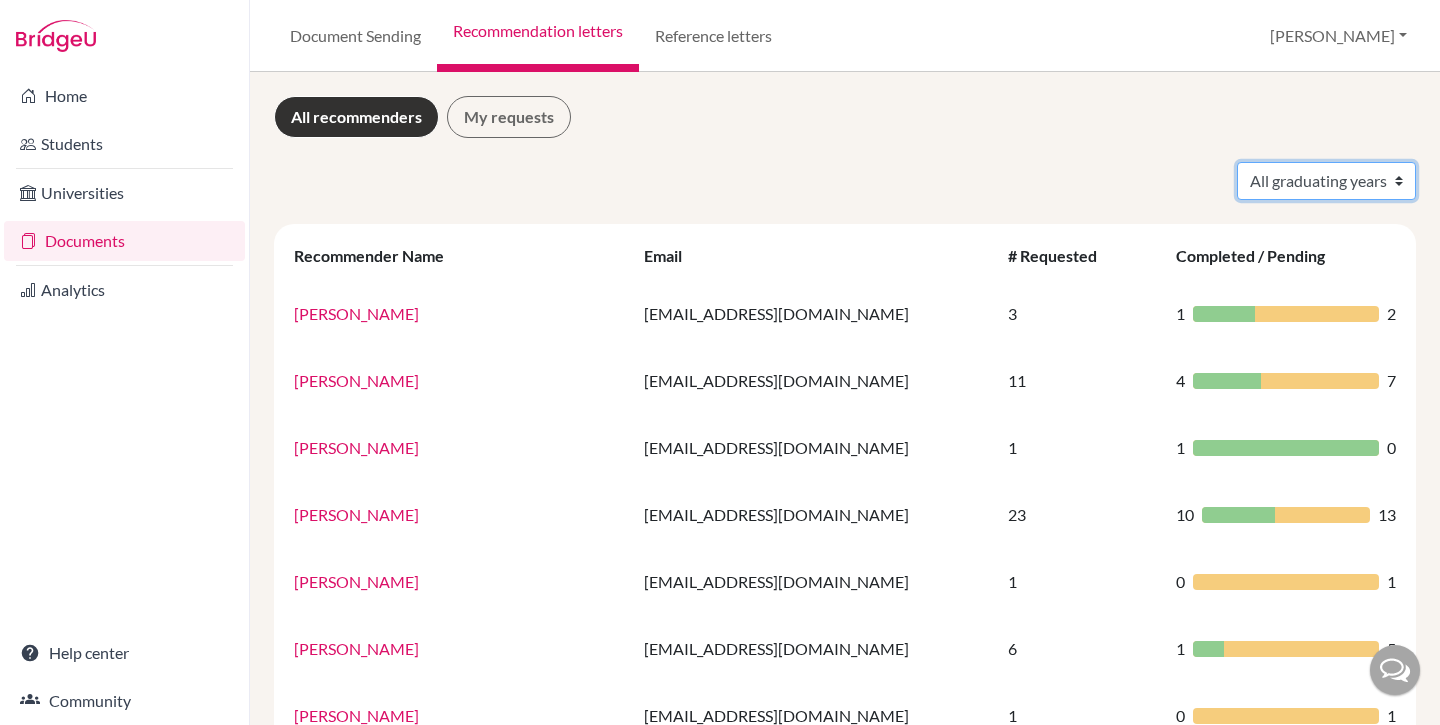 click on "All graduating years 2020 2021 2022 2023 2024 2025 2026 2027 2028" at bounding box center [1326, 181] 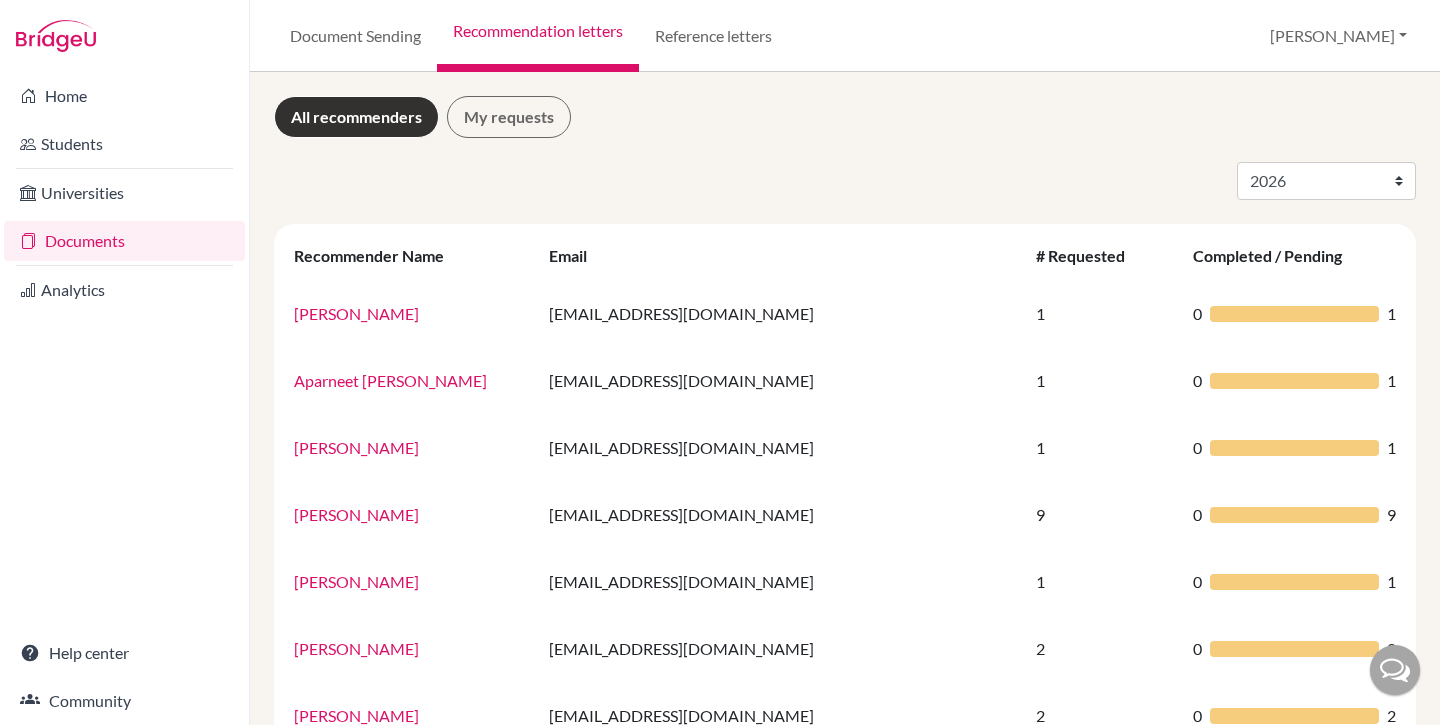 scroll, scrollTop: 0, scrollLeft: 0, axis: both 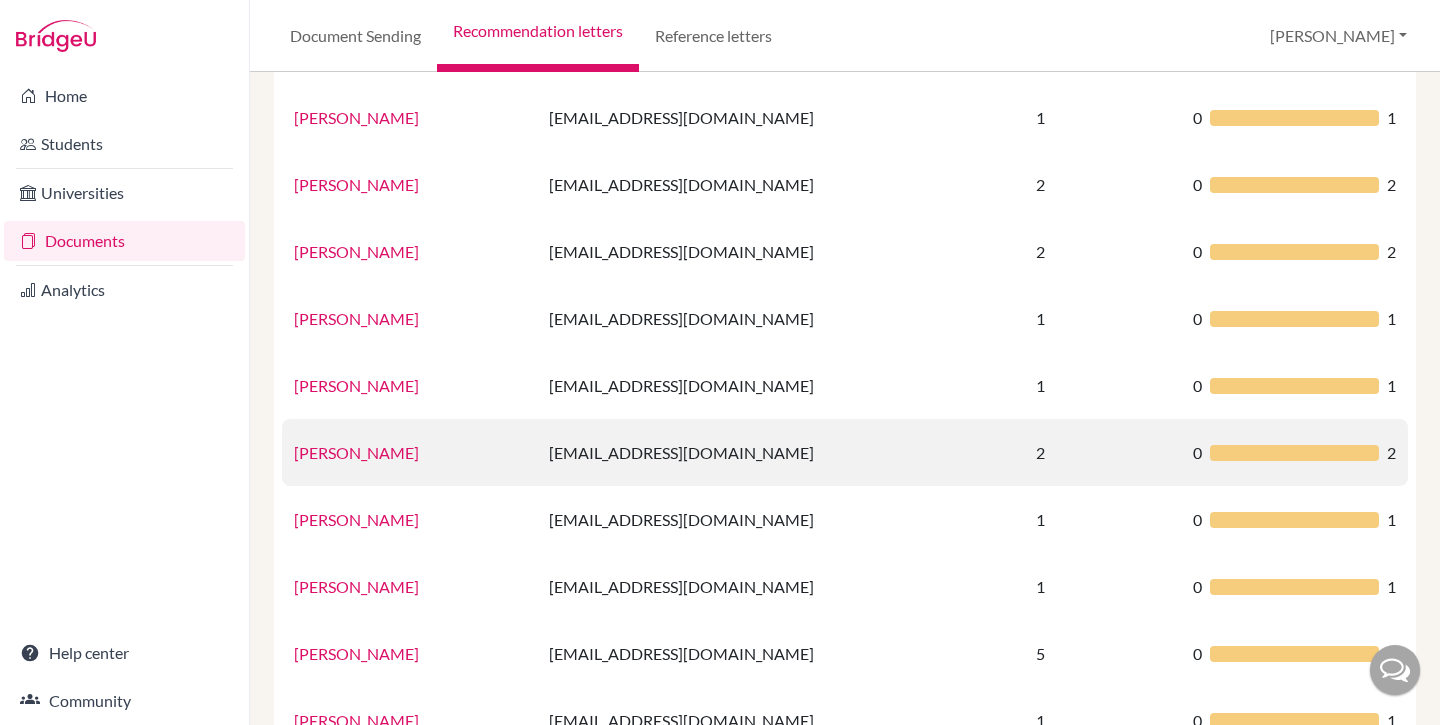 click on "Sharanya Goel" at bounding box center (356, 452) 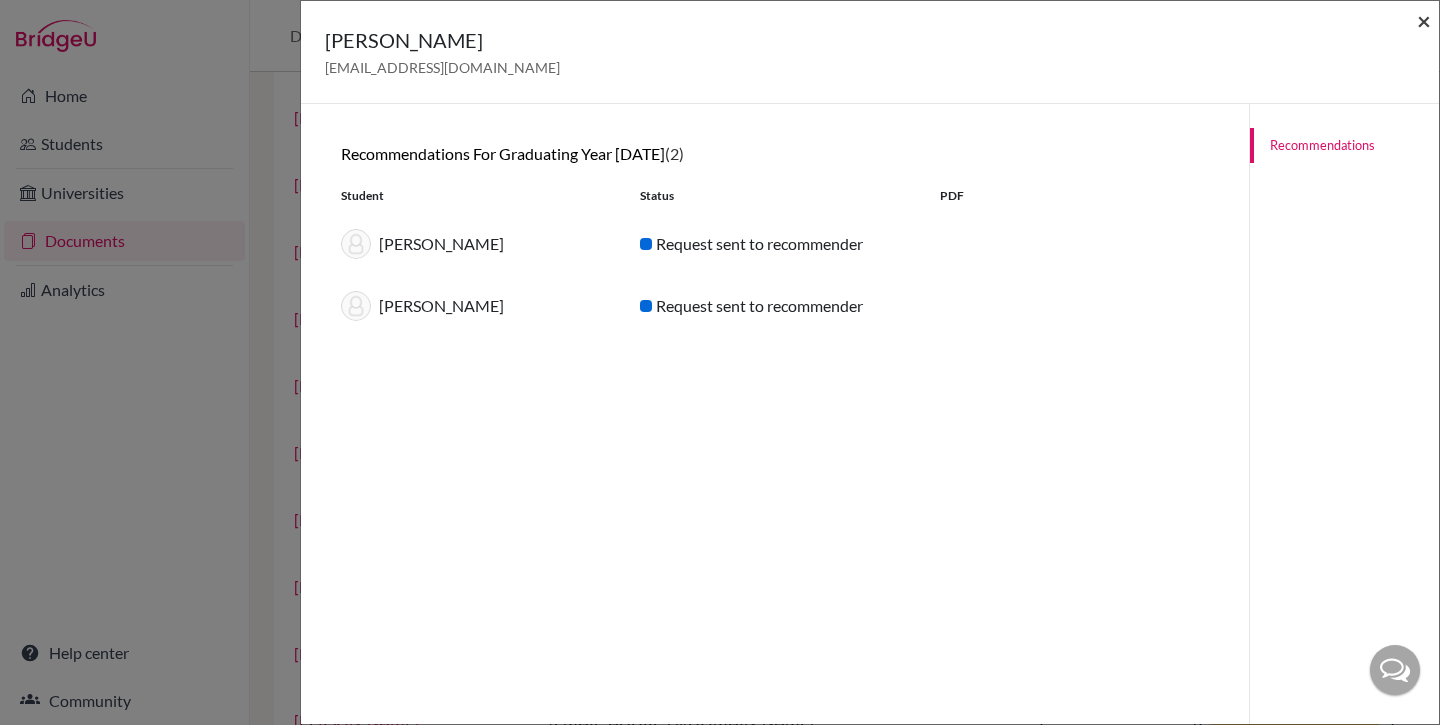 click on "×" at bounding box center [1424, 20] 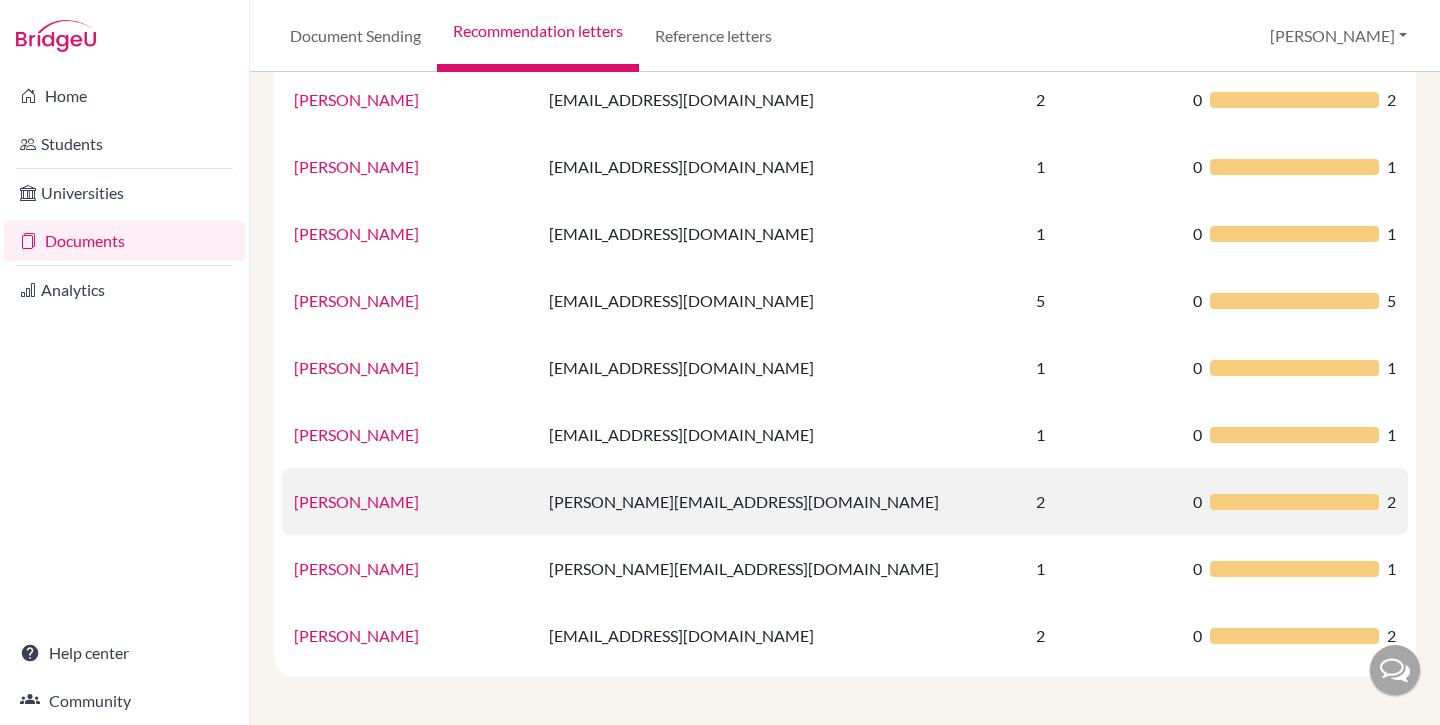 scroll, scrollTop: 0, scrollLeft: 0, axis: both 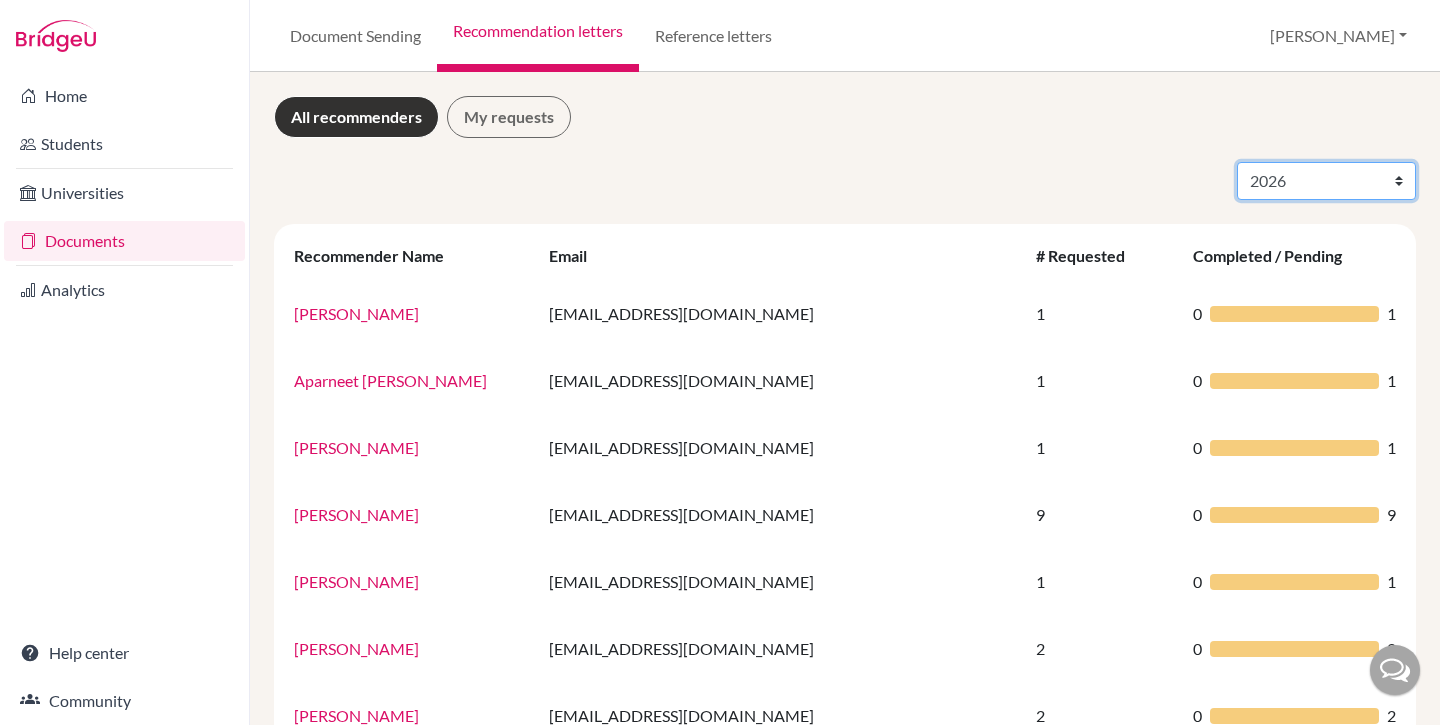 click on "All graduating years 2020 2021 2022 2023 2024 2025 2026 2027 2028" at bounding box center (1326, 181) 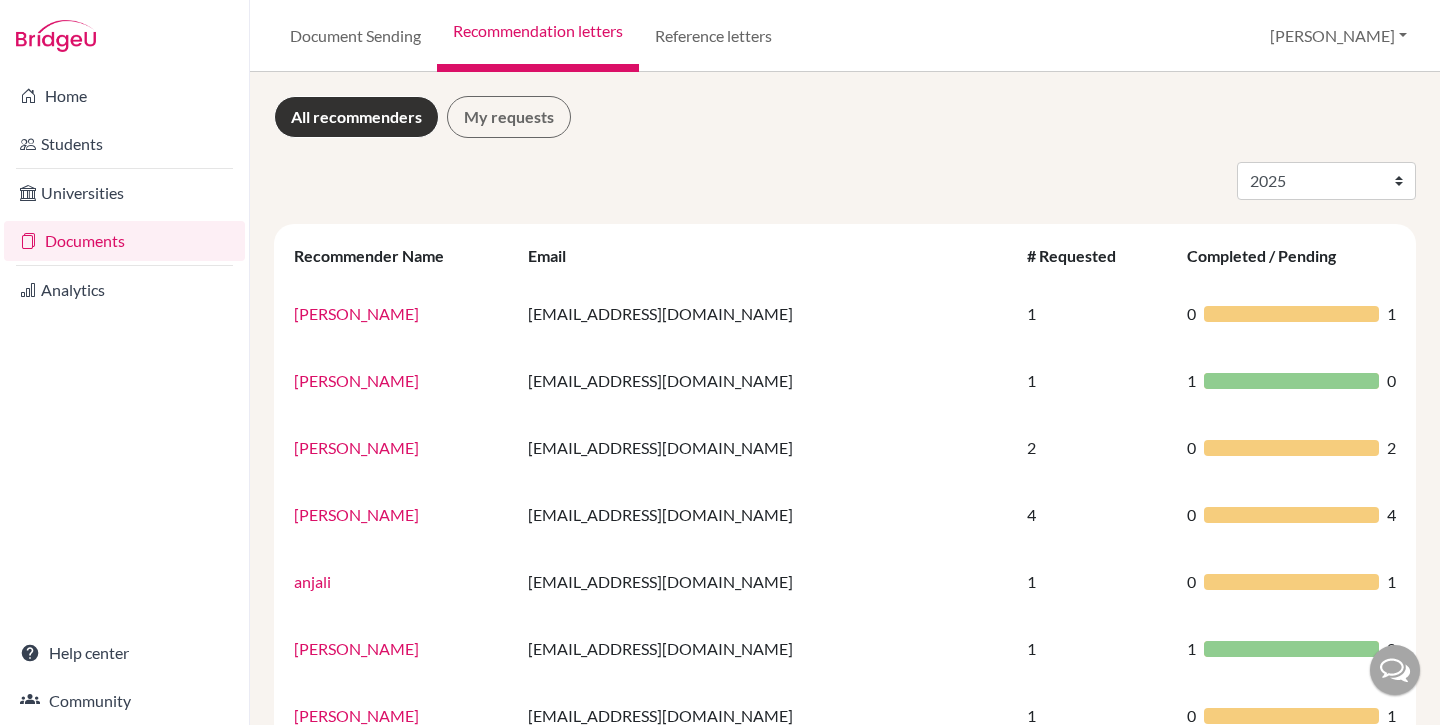 select on "2025" 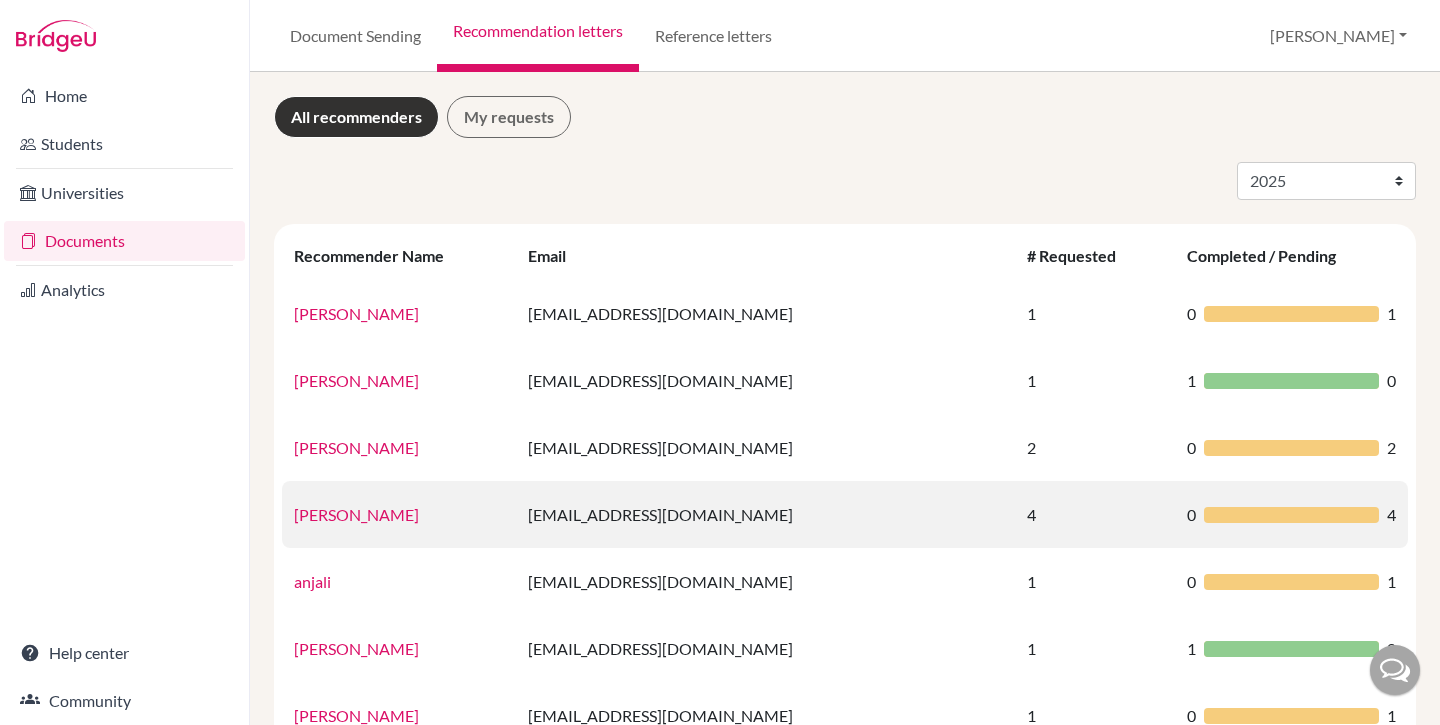 scroll, scrollTop: 0, scrollLeft: 0, axis: both 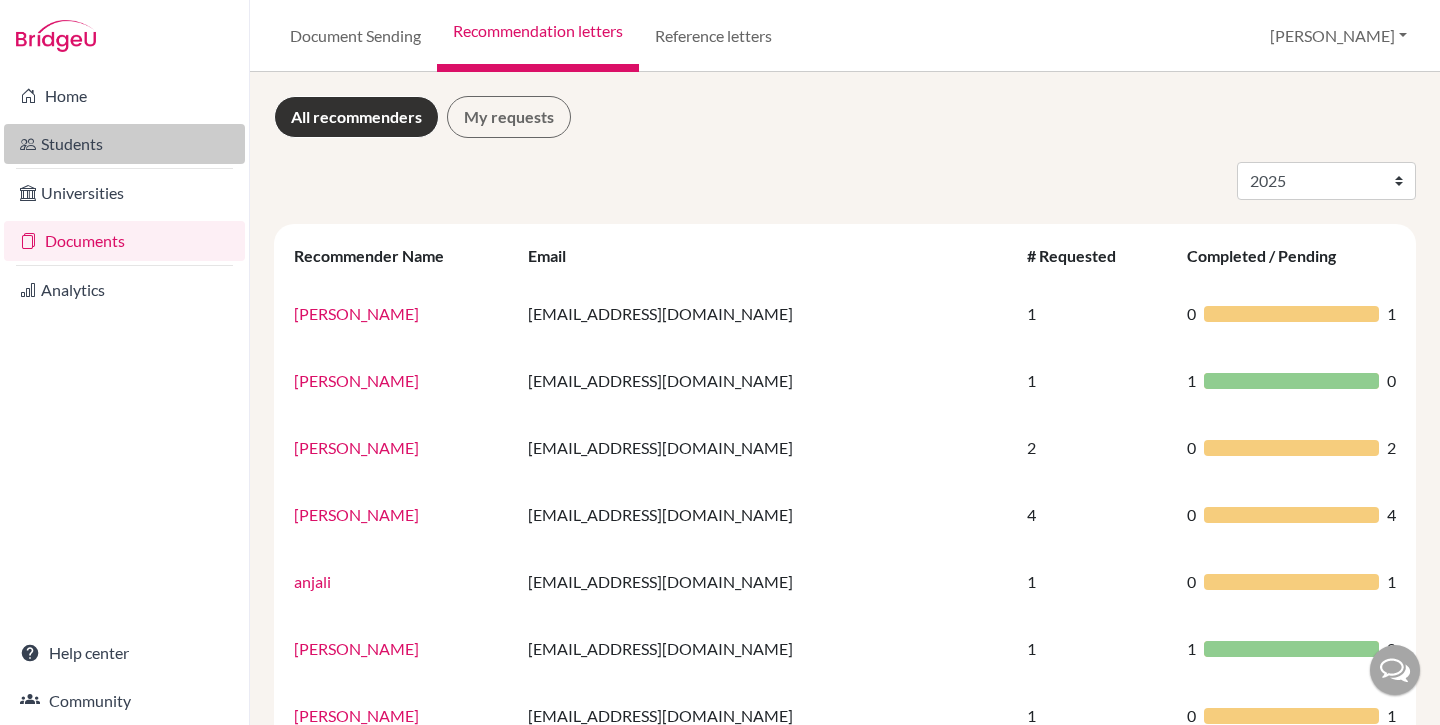 click on "Students" at bounding box center (124, 144) 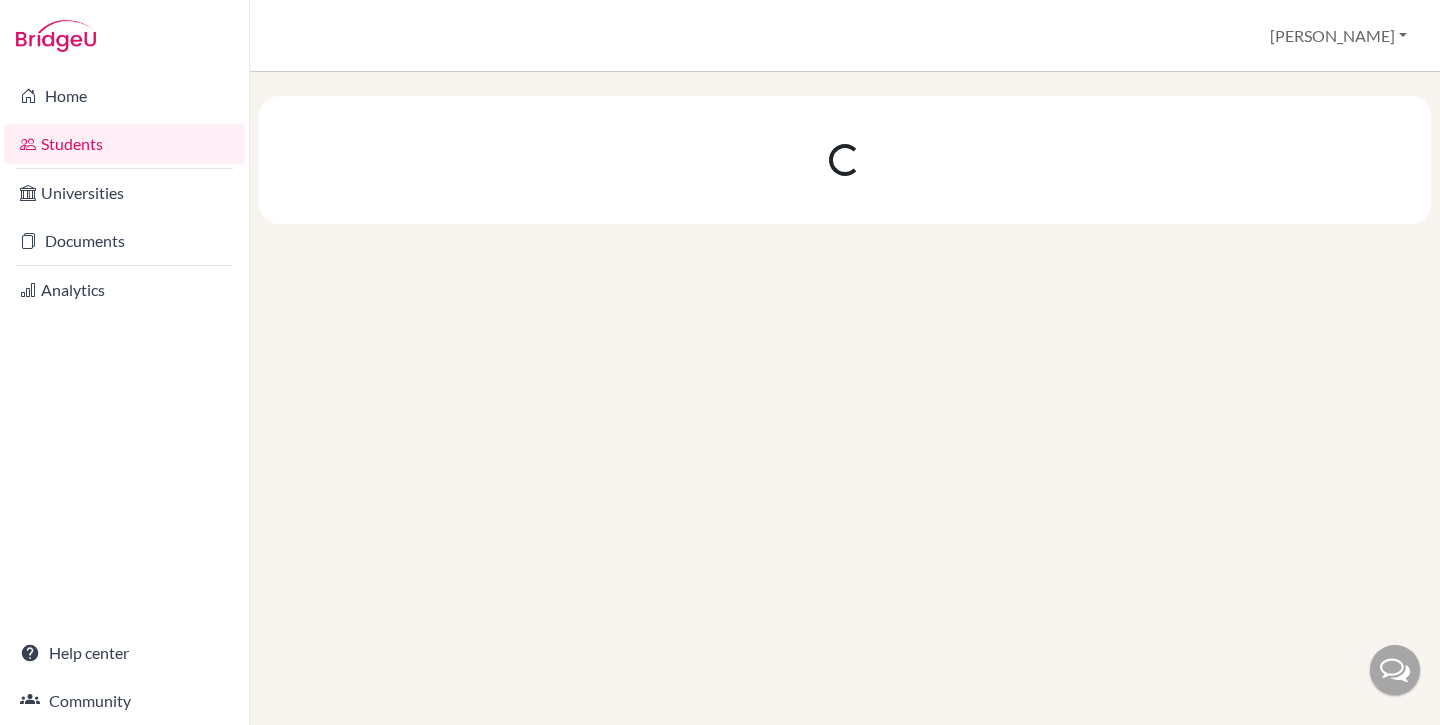scroll, scrollTop: 0, scrollLeft: 0, axis: both 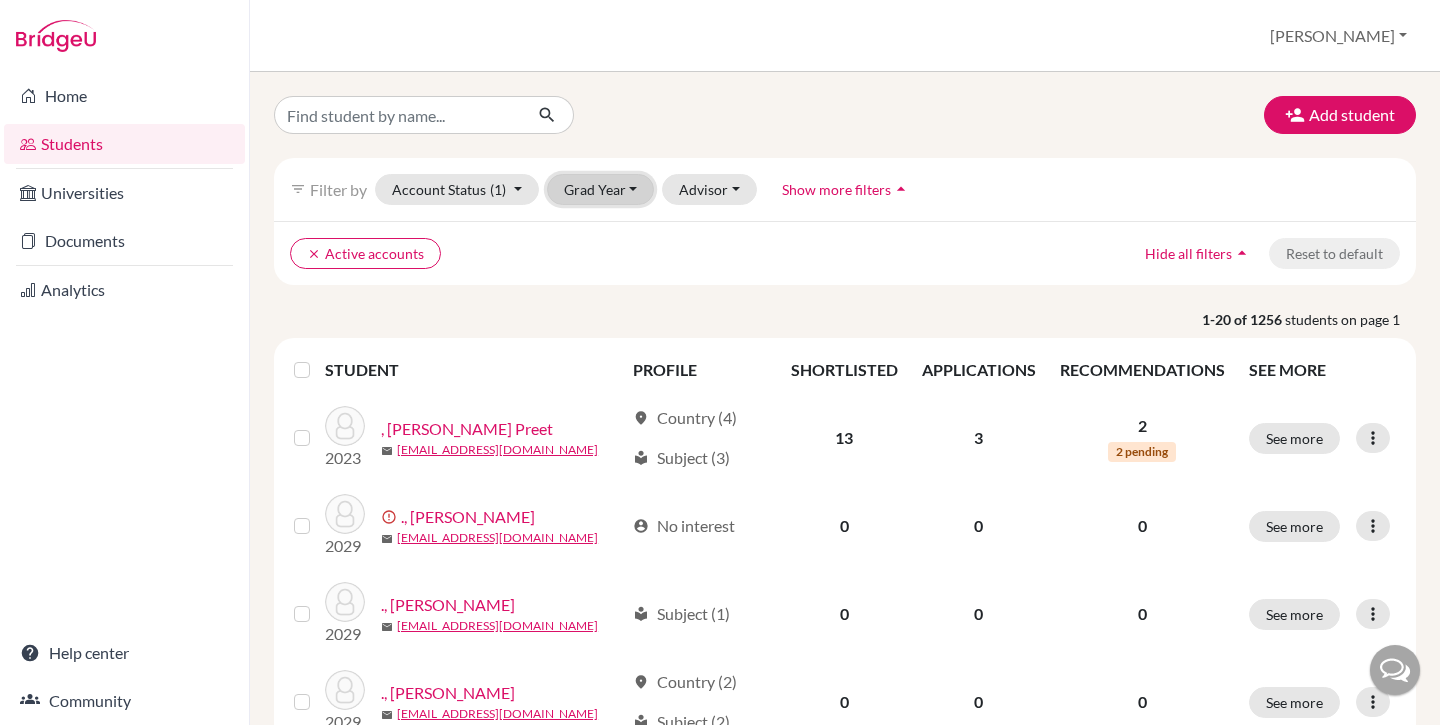 click on "Grad Year" at bounding box center (601, 189) 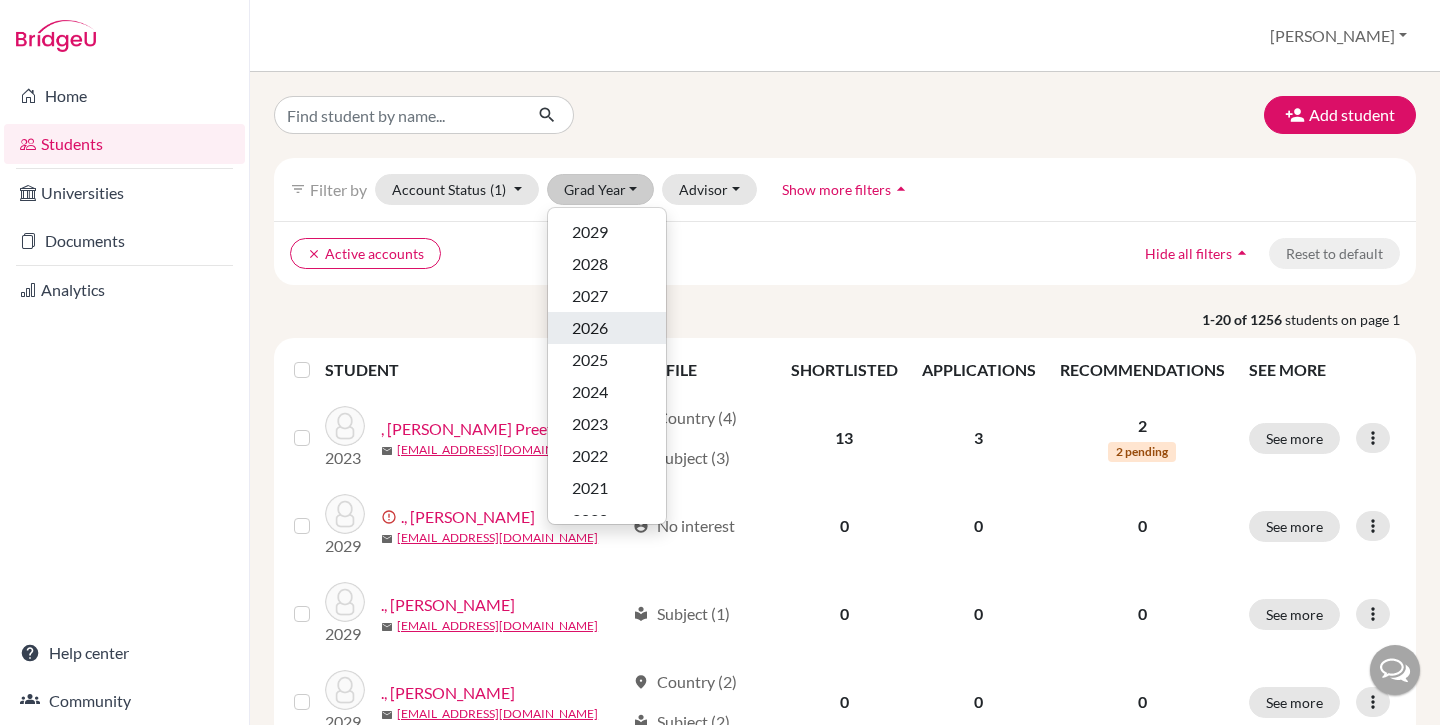click on "2026" at bounding box center [607, 328] 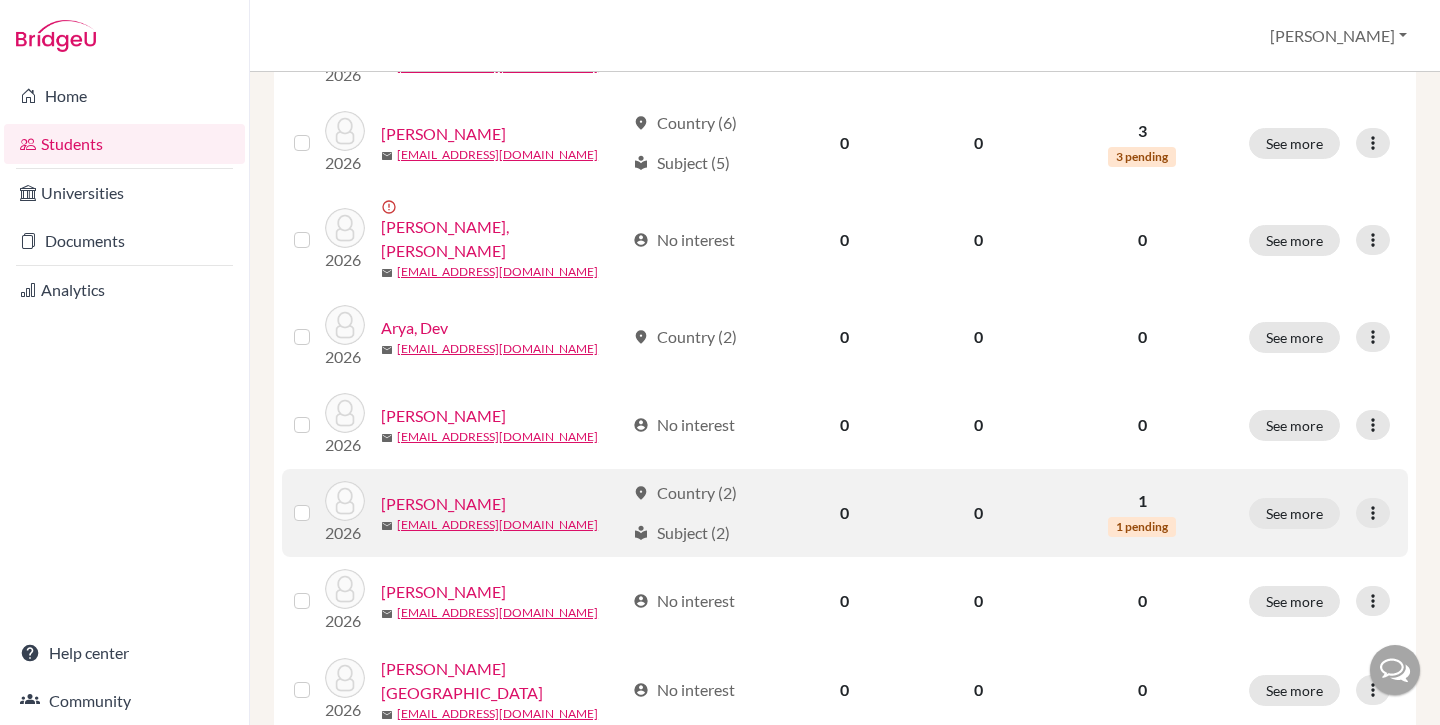 scroll, scrollTop: 468, scrollLeft: 0, axis: vertical 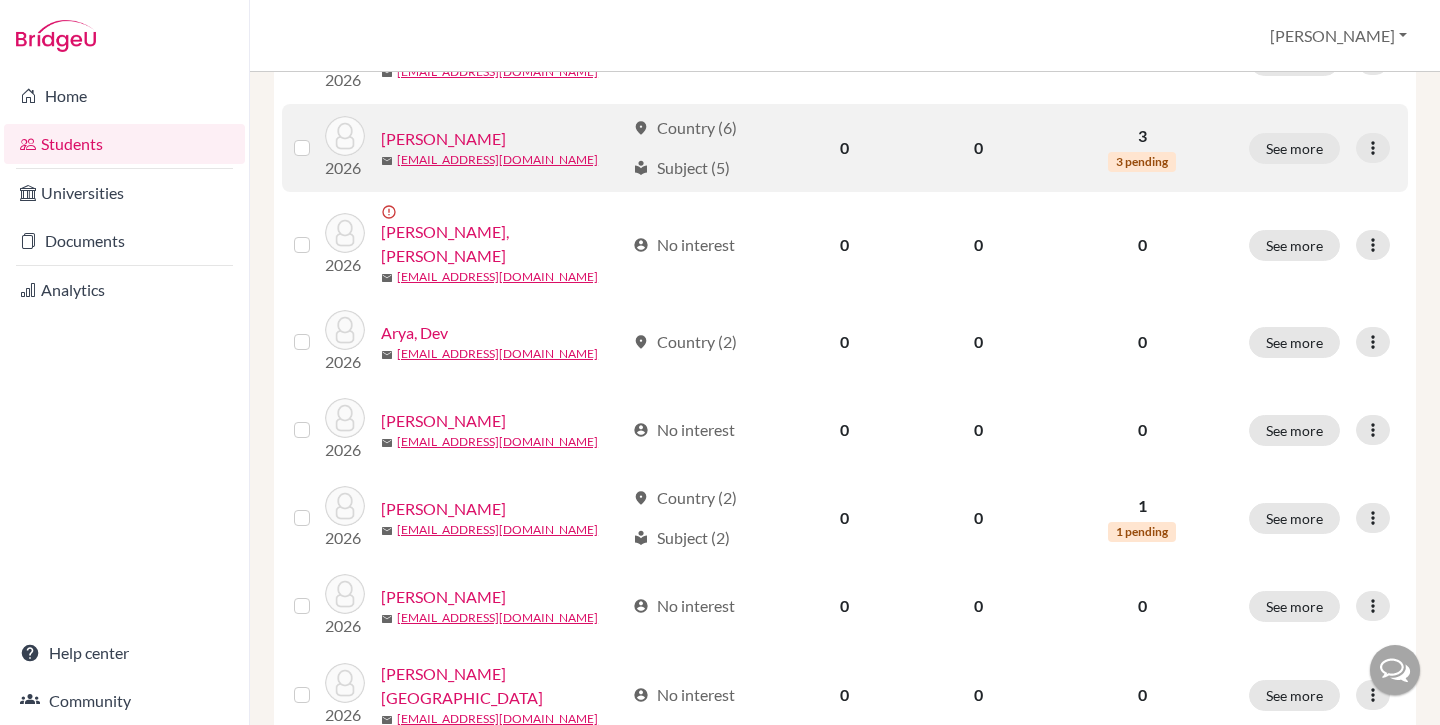 click on "[PERSON_NAME]" at bounding box center (443, 139) 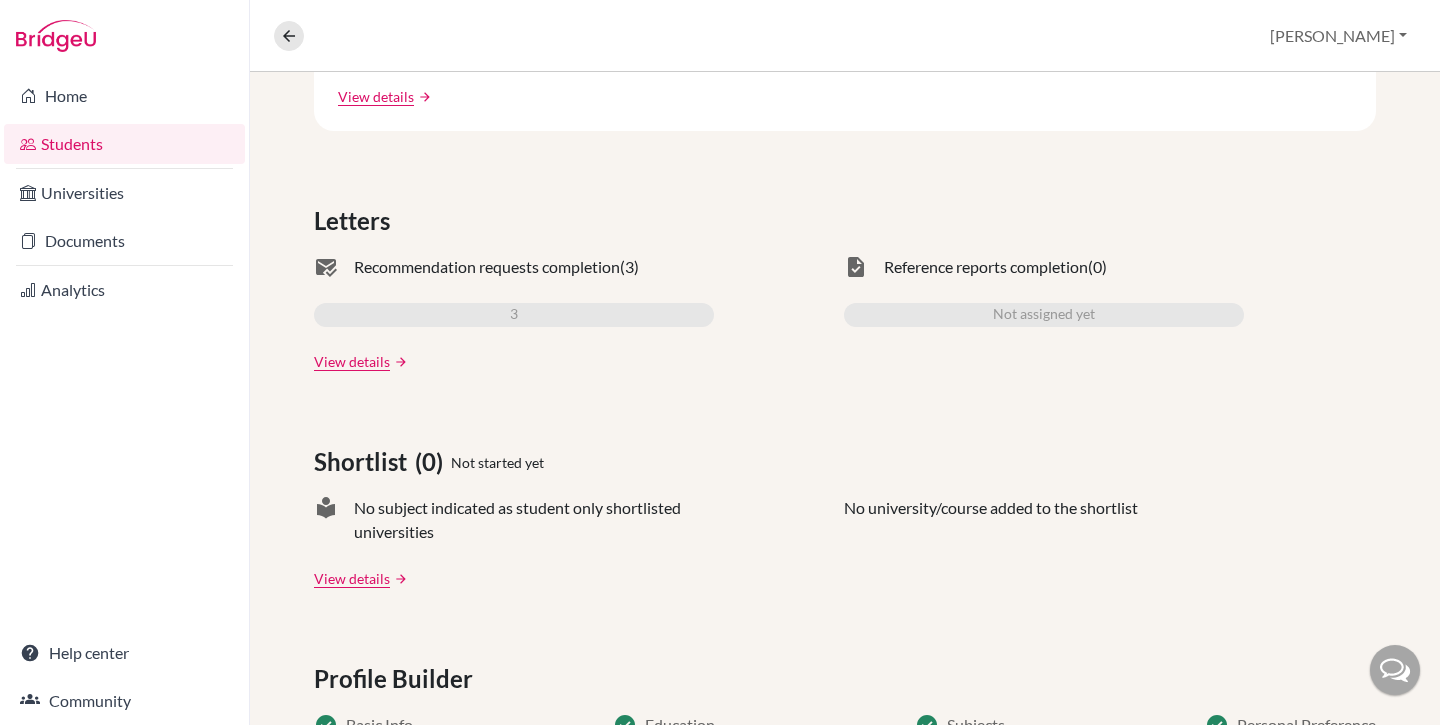 scroll, scrollTop: 513, scrollLeft: 0, axis: vertical 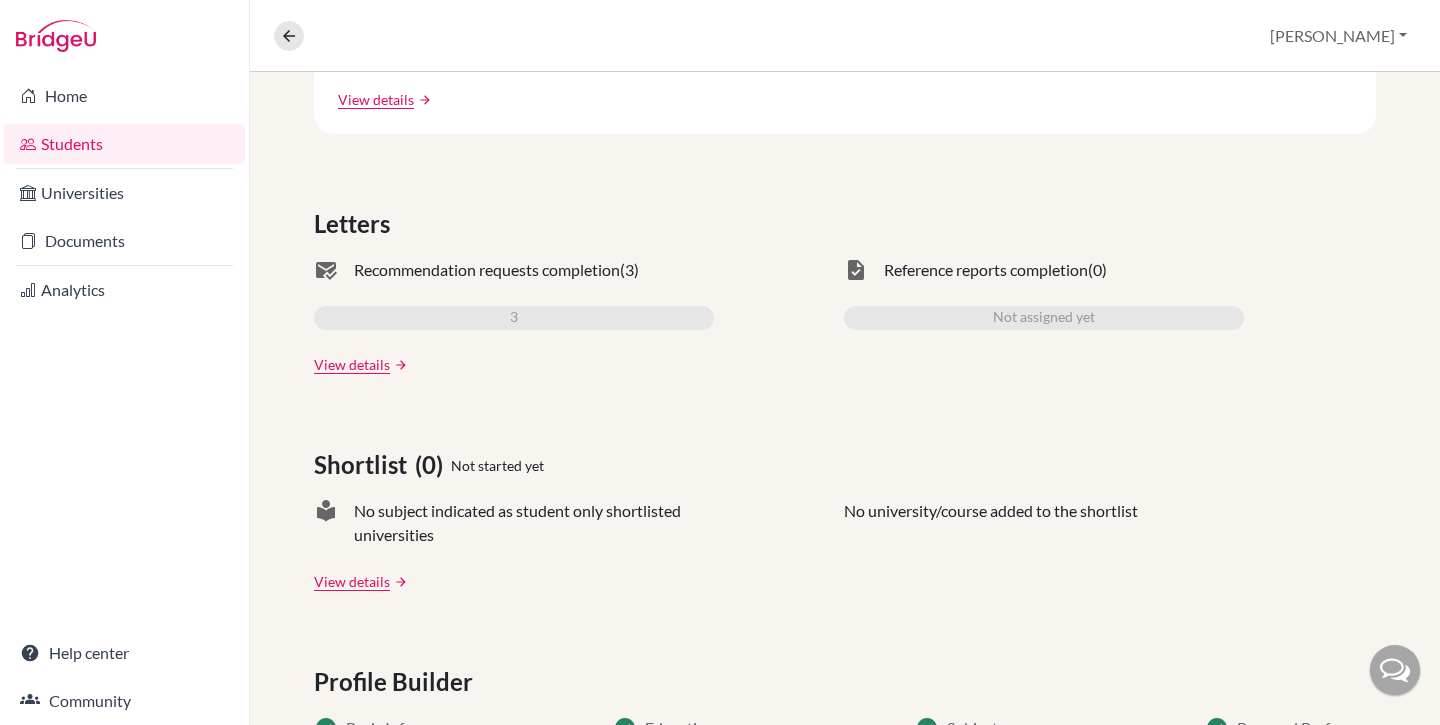 click on "Recommendation requests completion" at bounding box center (487, 270) 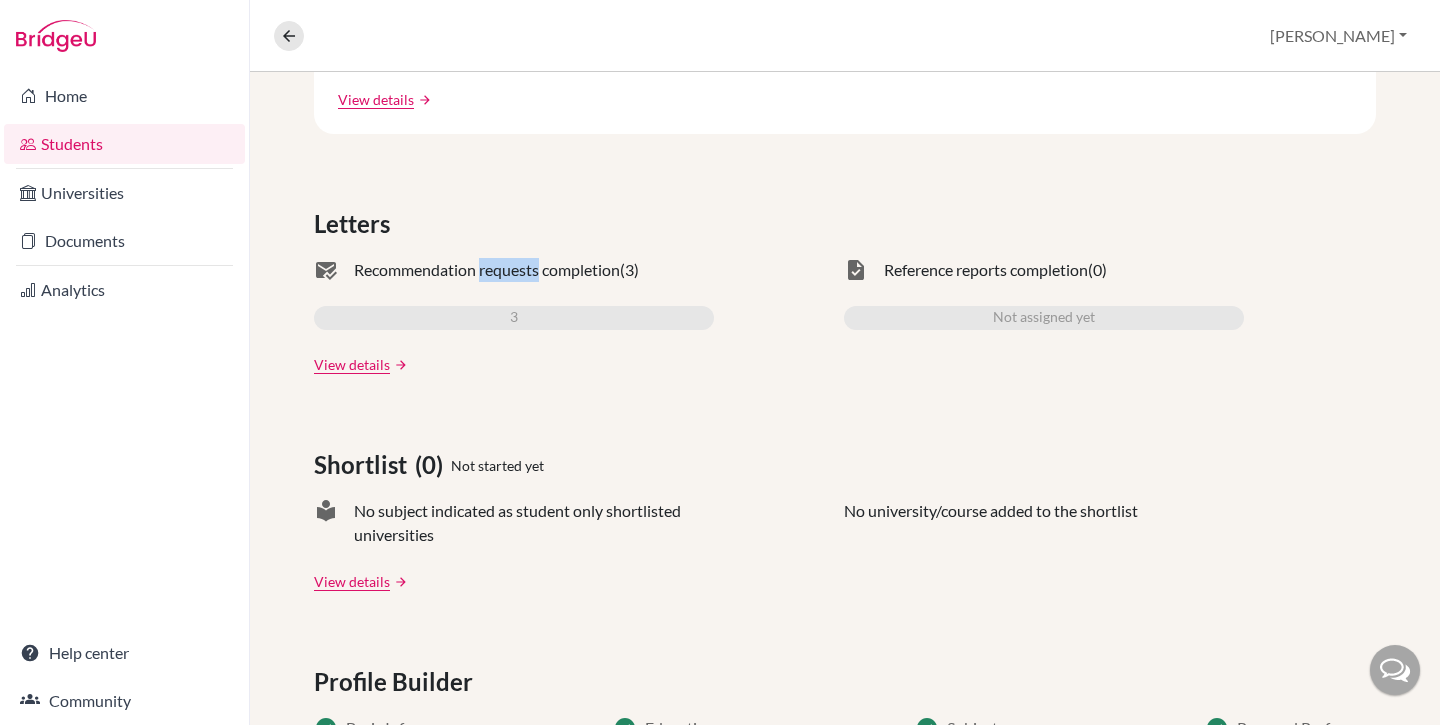 click on "Recommendation requests completion" at bounding box center (487, 270) 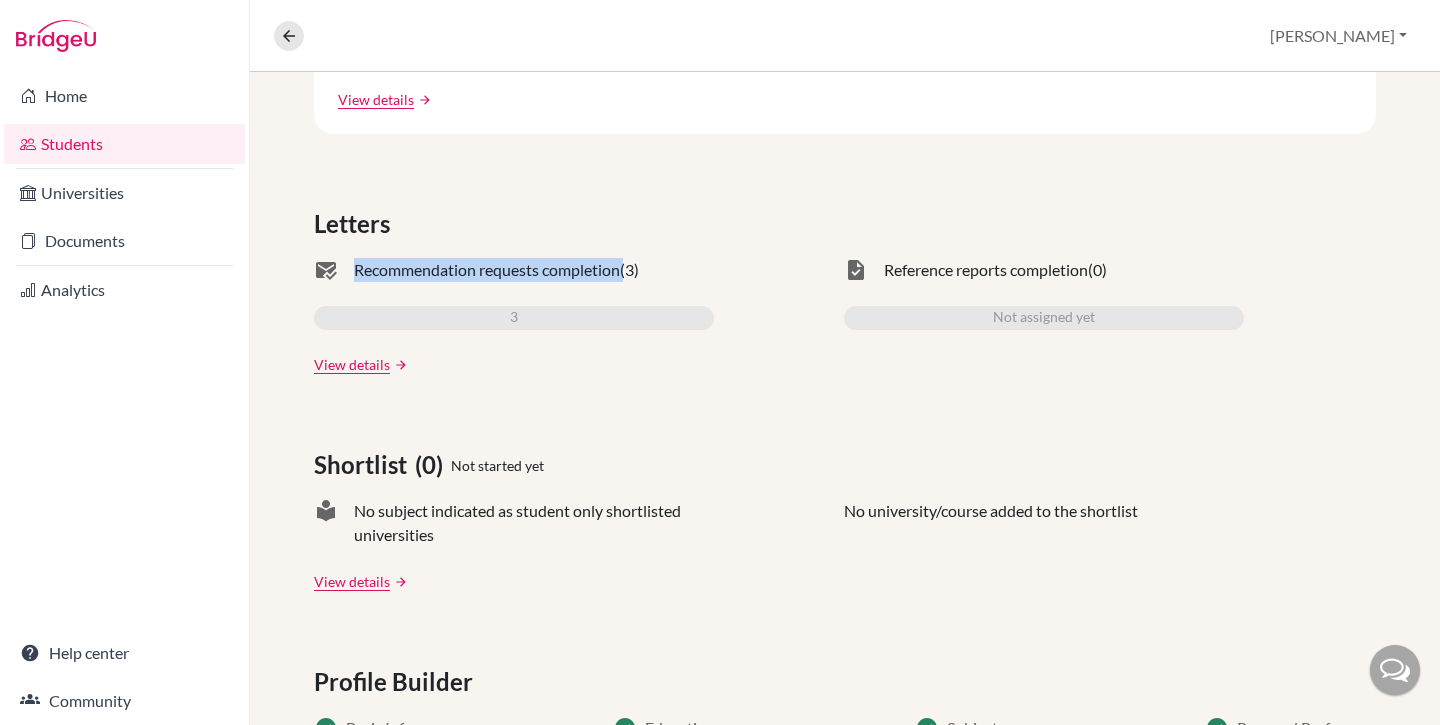 click on "Recommendation requests completion" at bounding box center (487, 270) 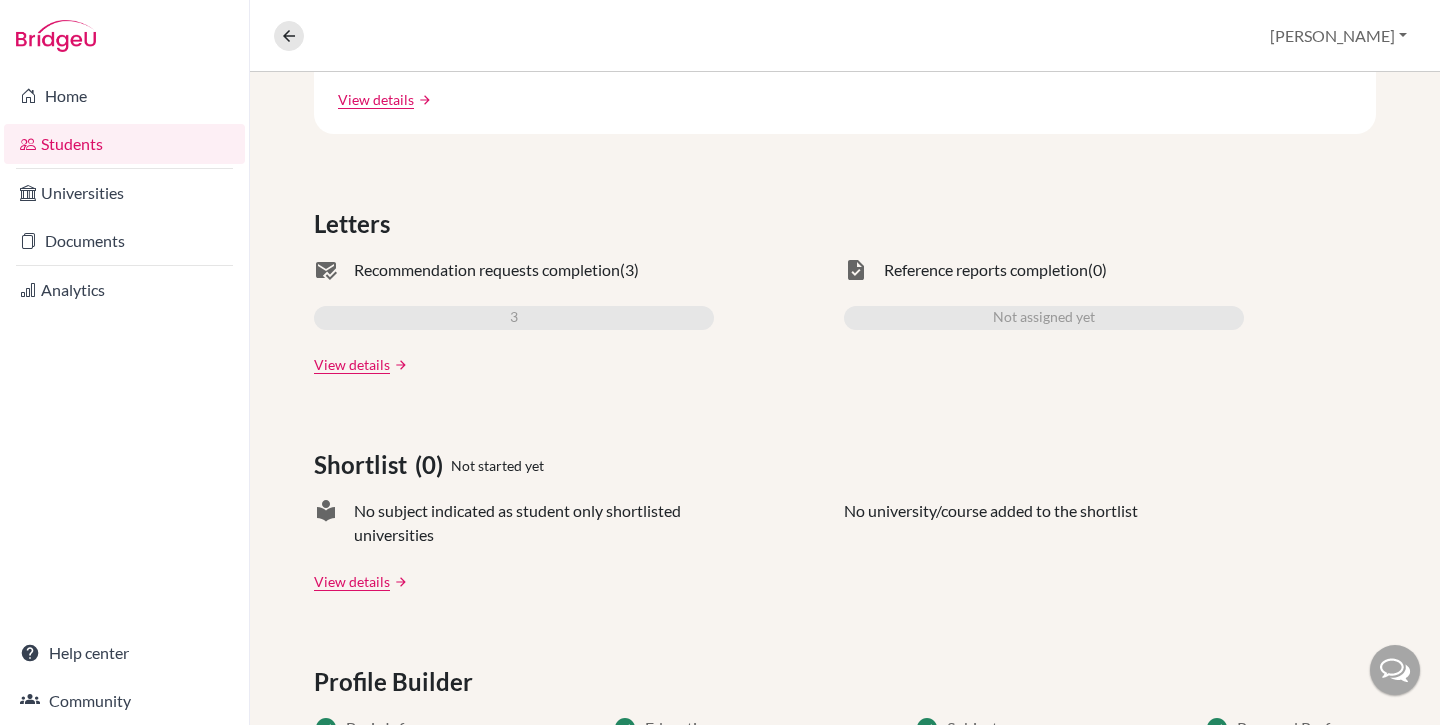 click on "3" at bounding box center [514, 318] 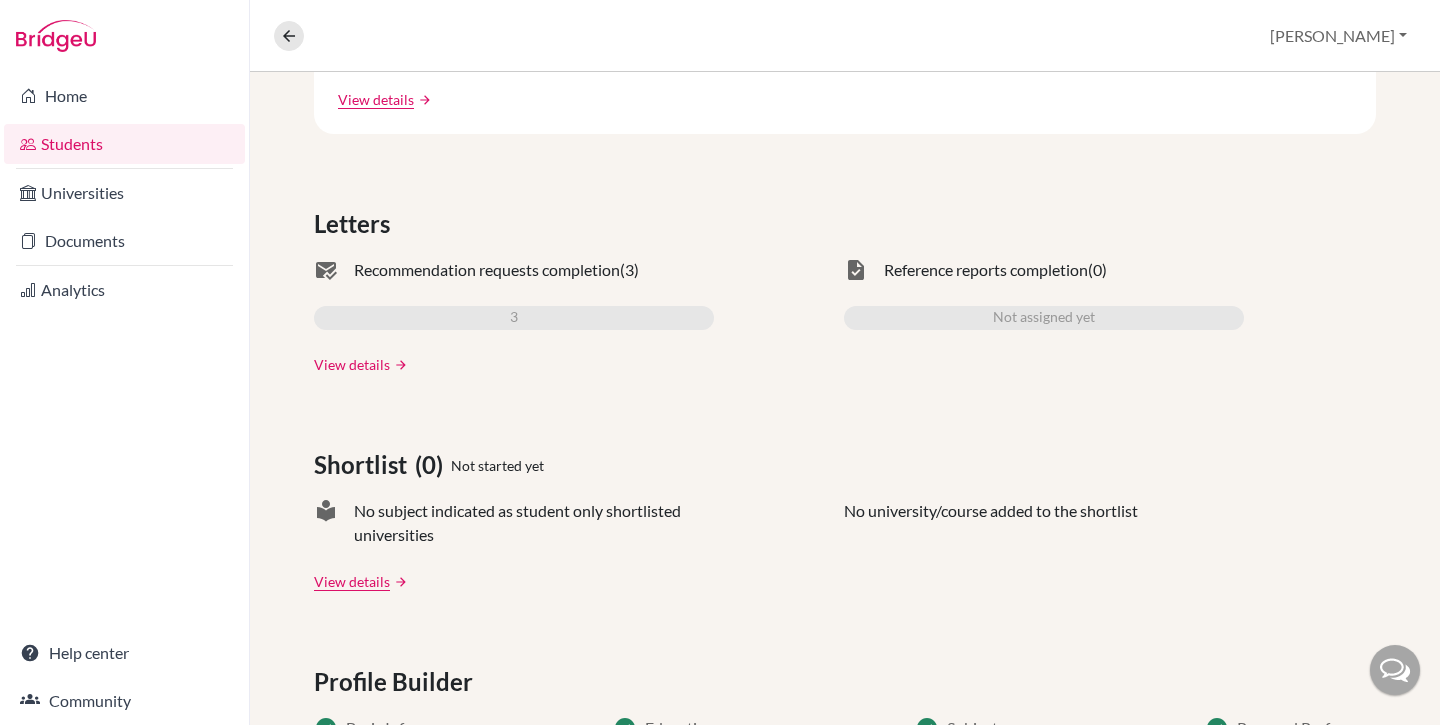 click on "View details" at bounding box center [352, 364] 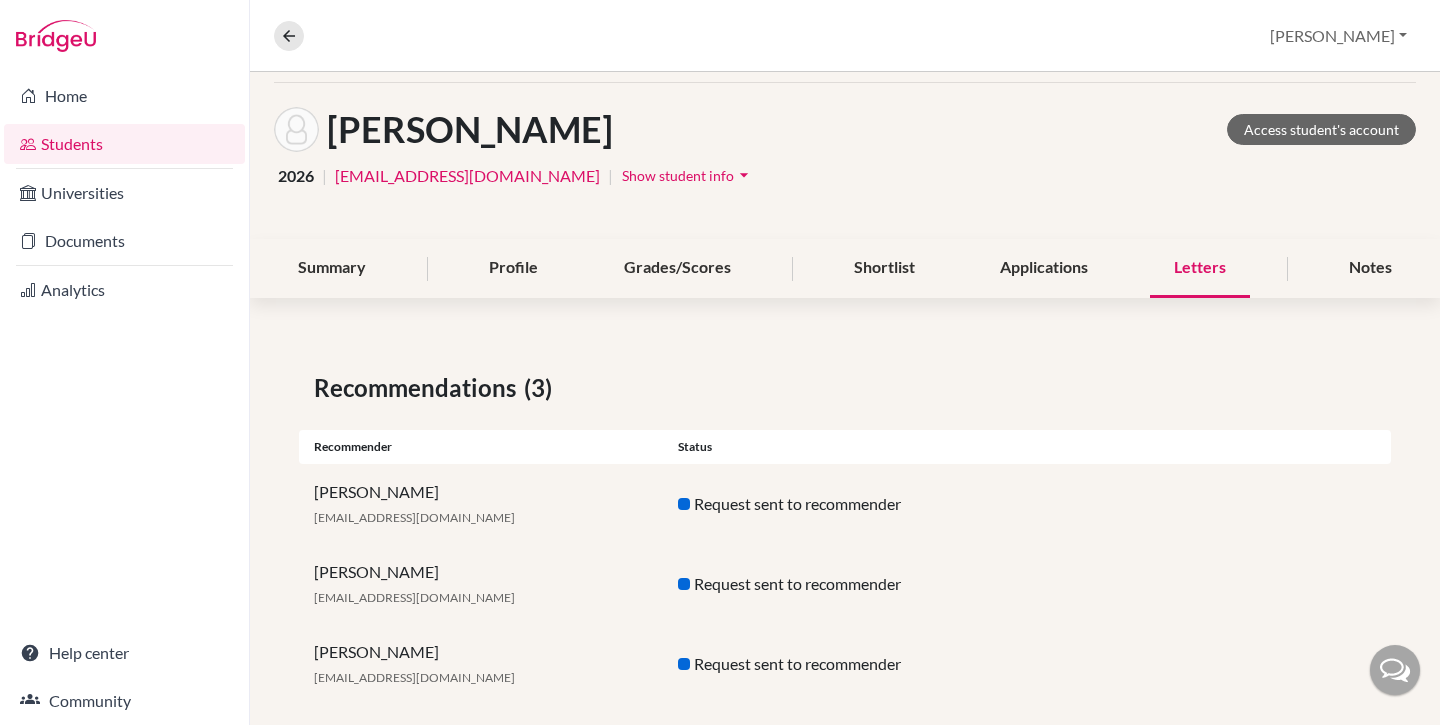 scroll, scrollTop: 103, scrollLeft: 0, axis: vertical 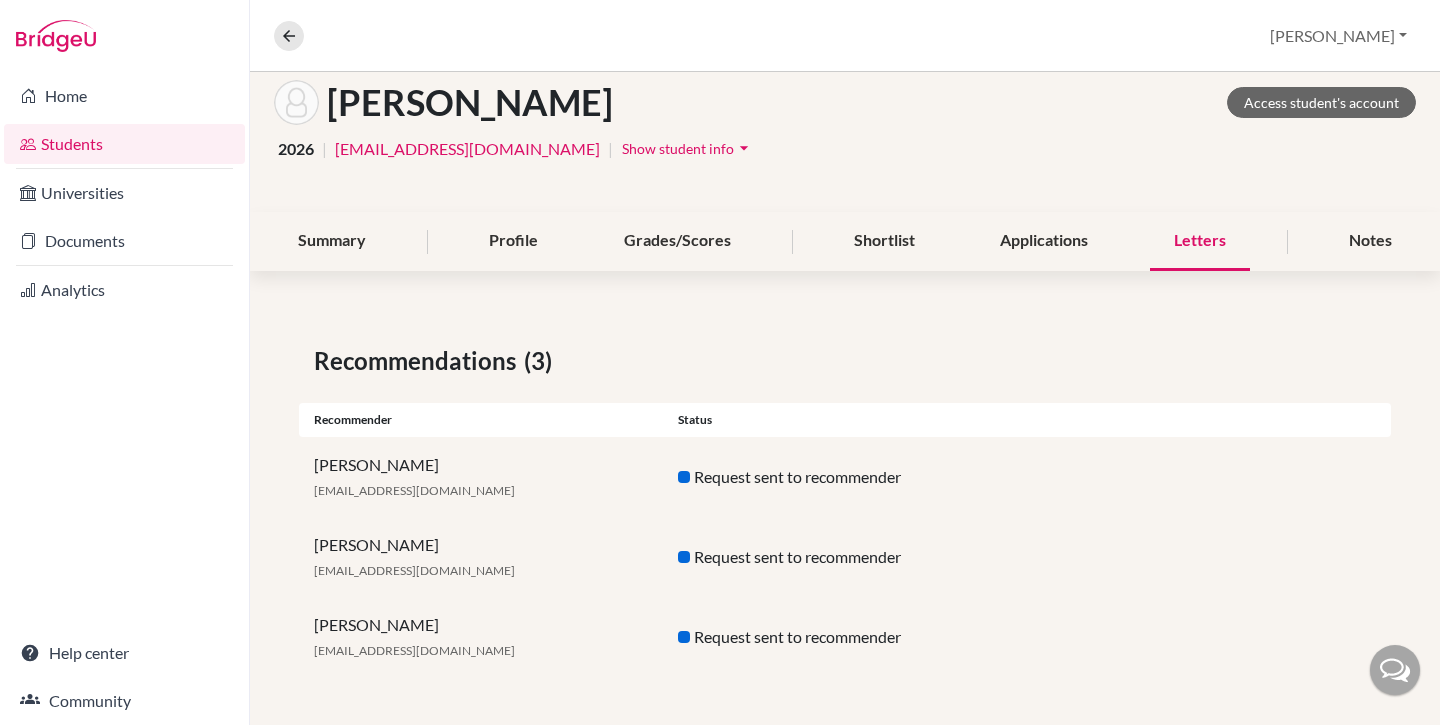 click on "Request sent to recommender" at bounding box center (845, 477) 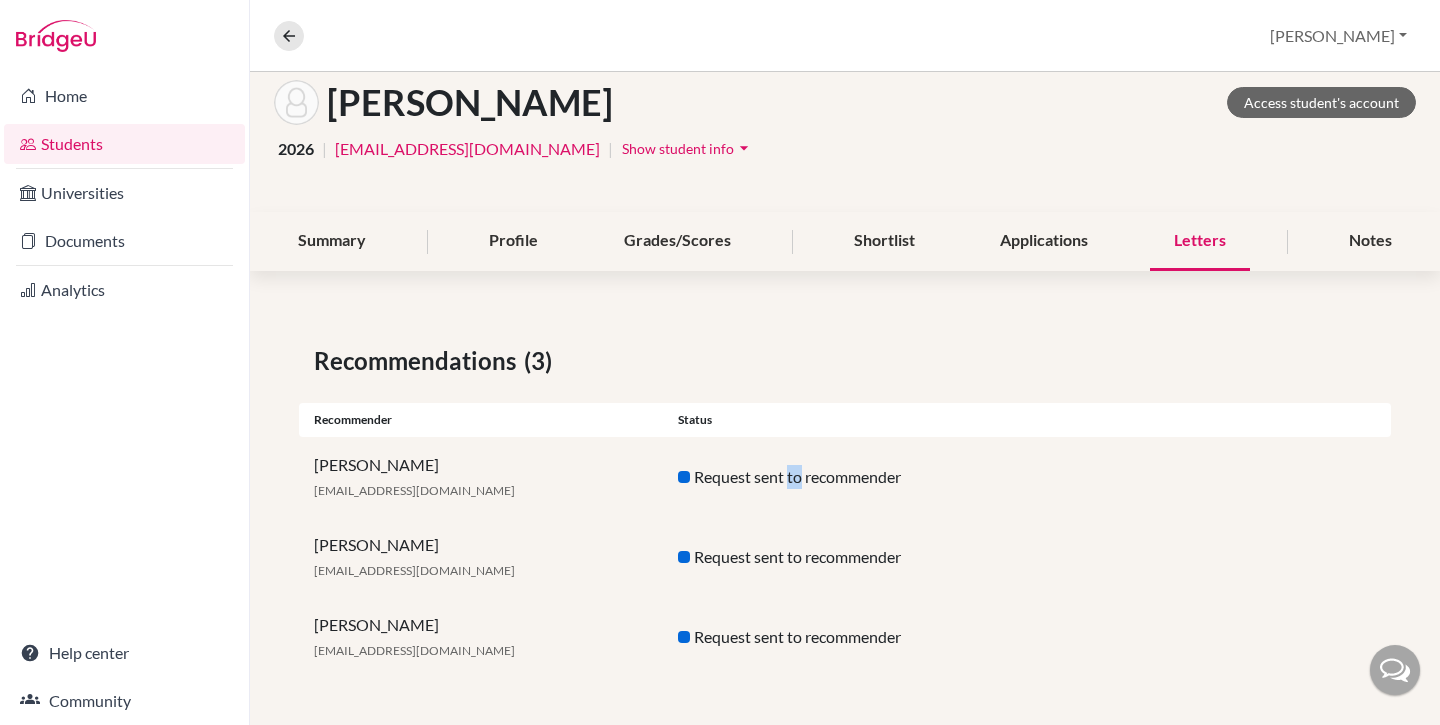 click on "Request sent to recommender" at bounding box center [845, 477] 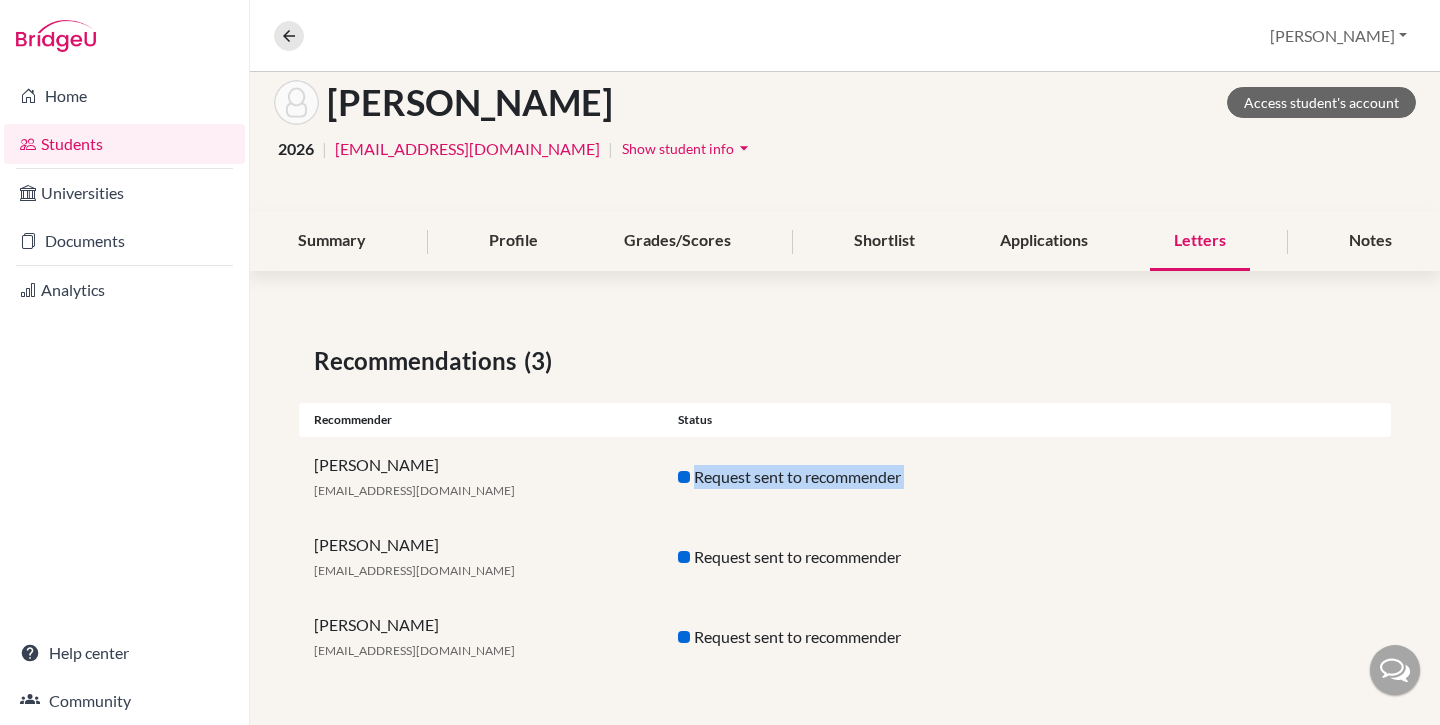 click on "Request sent to recommender" at bounding box center (845, 477) 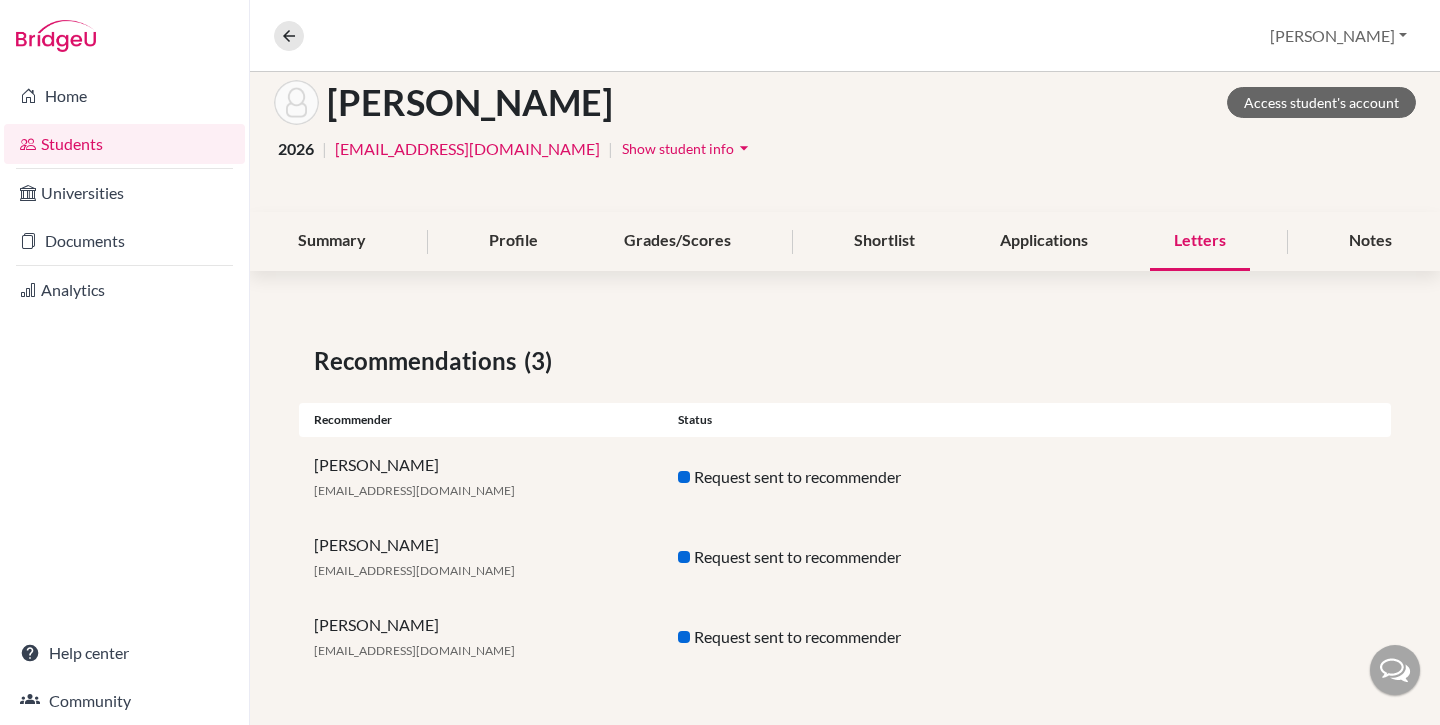 click on "Request sent to recommender" at bounding box center [845, 557] 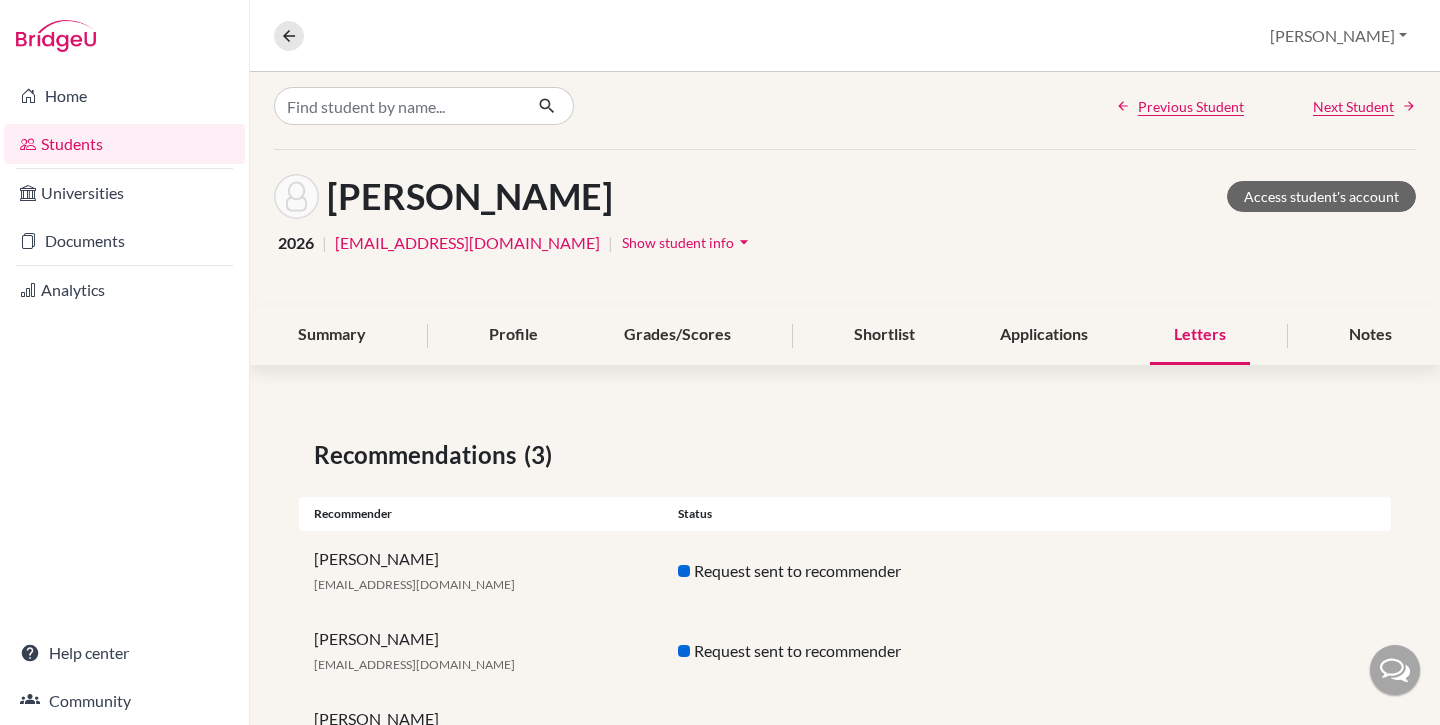 scroll, scrollTop: 0, scrollLeft: 0, axis: both 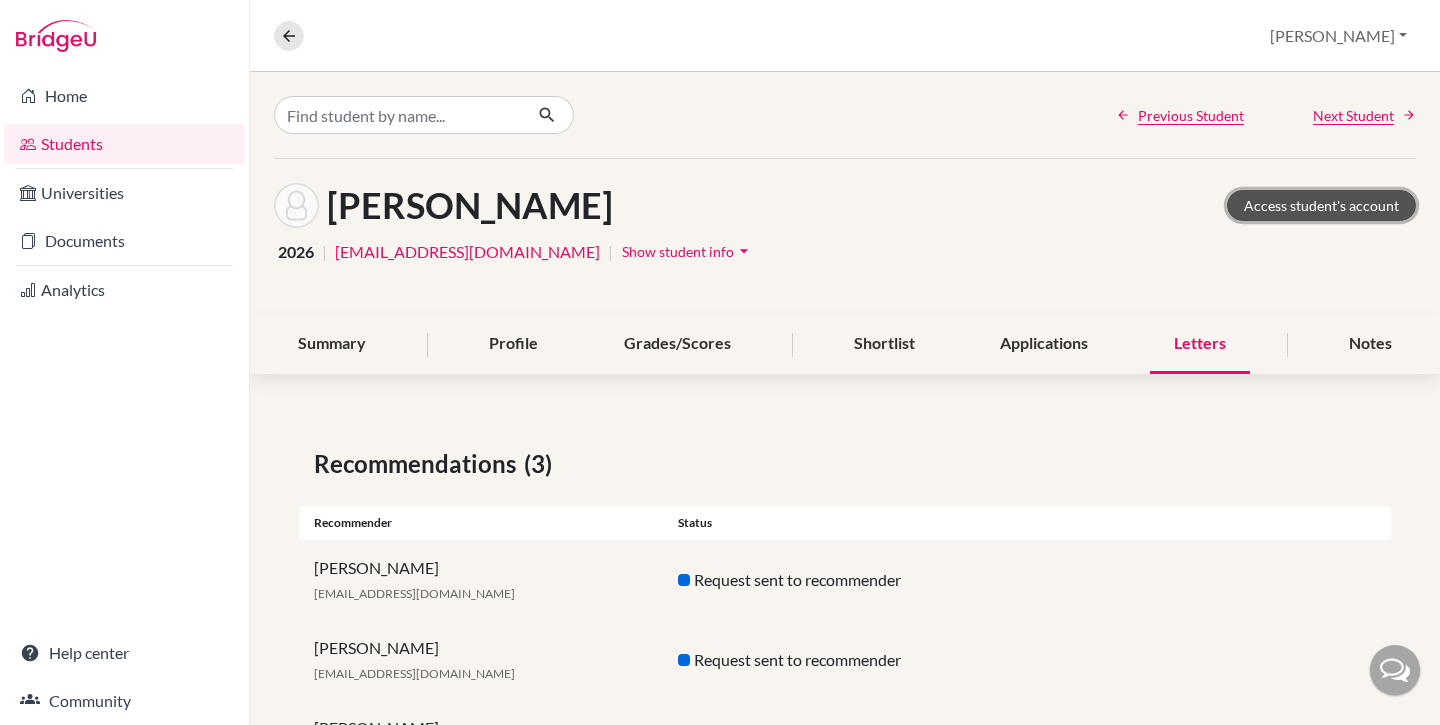 click on "Access student's account" at bounding box center (1321, 205) 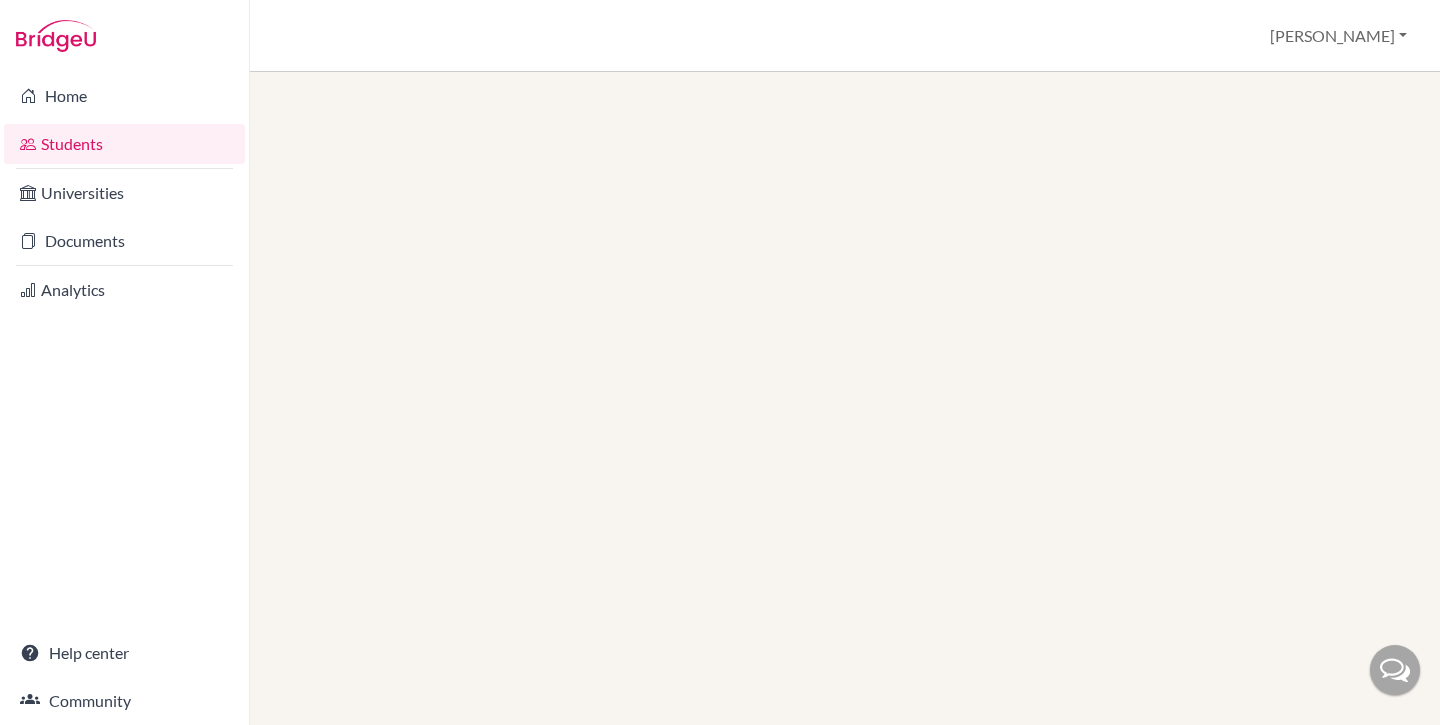 scroll, scrollTop: 0, scrollLeft: 0, axis: both 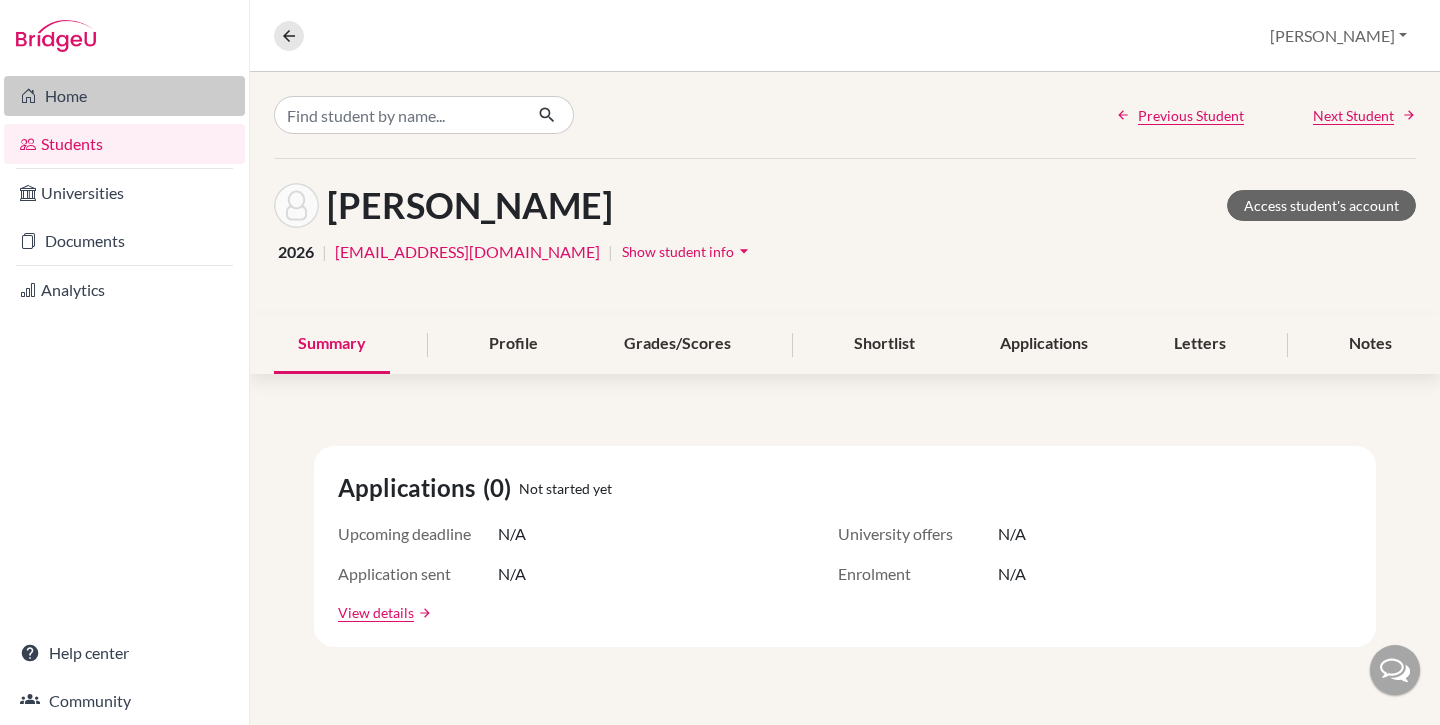 click on "Home" at bounding box center (124, 96) 